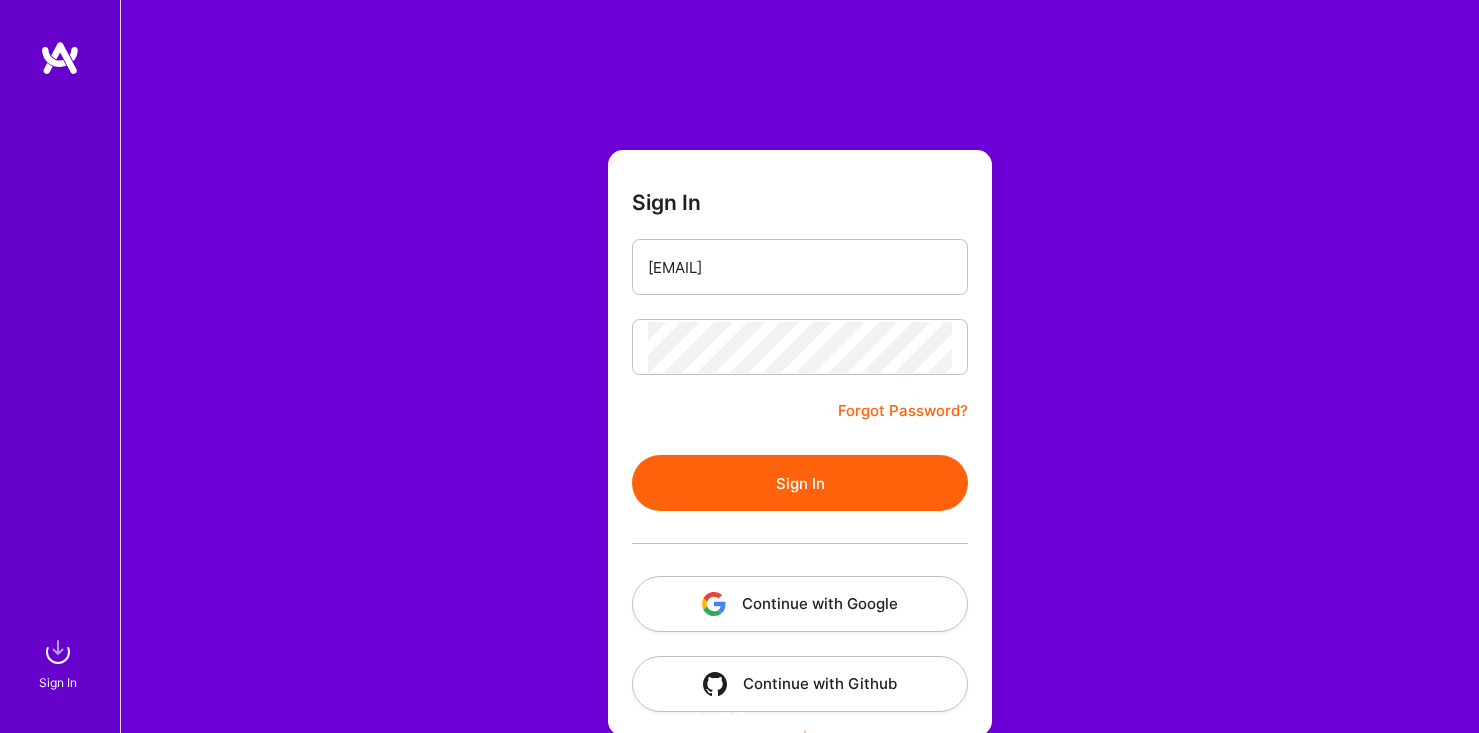 click on "[EMAIL]" at bounding box center (800, 267) 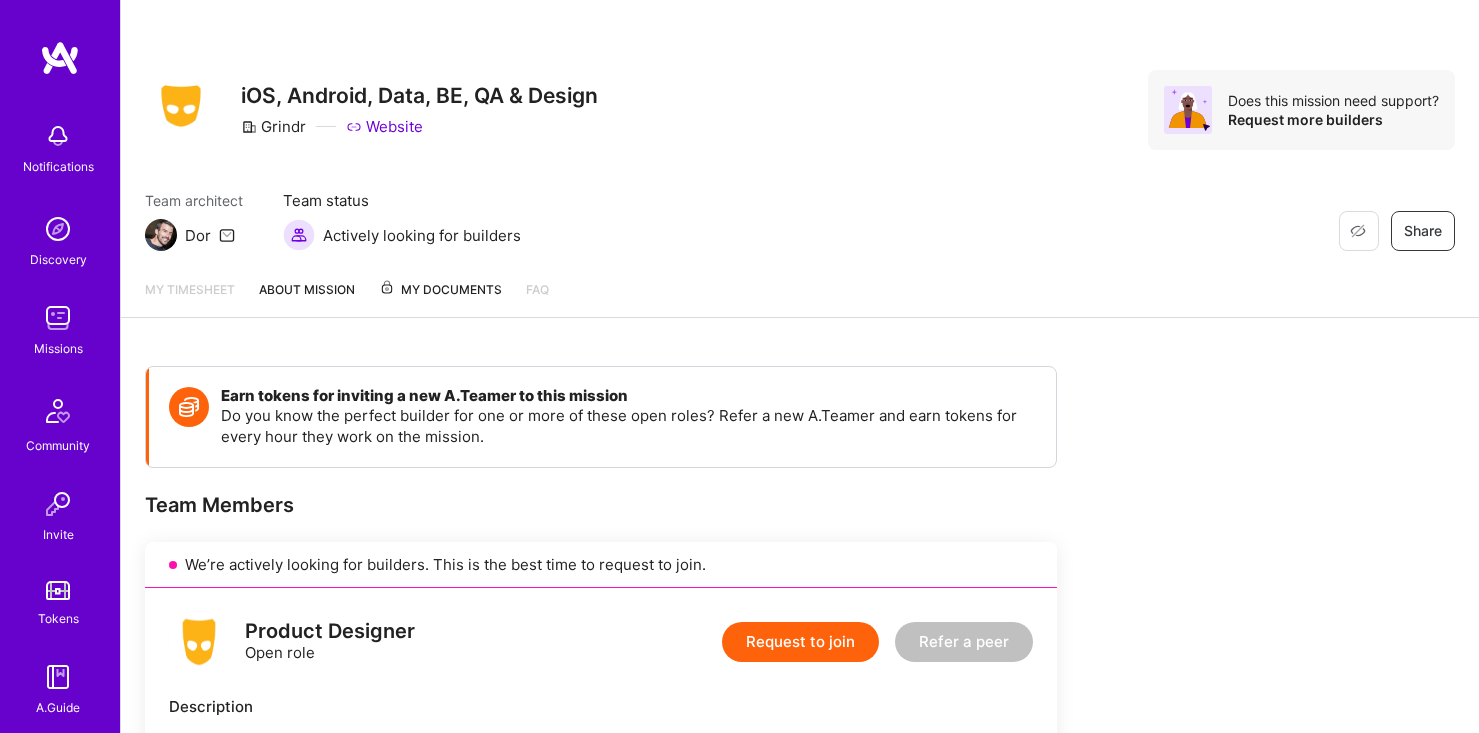 click on "Missions" at bounding box center (58, 348) 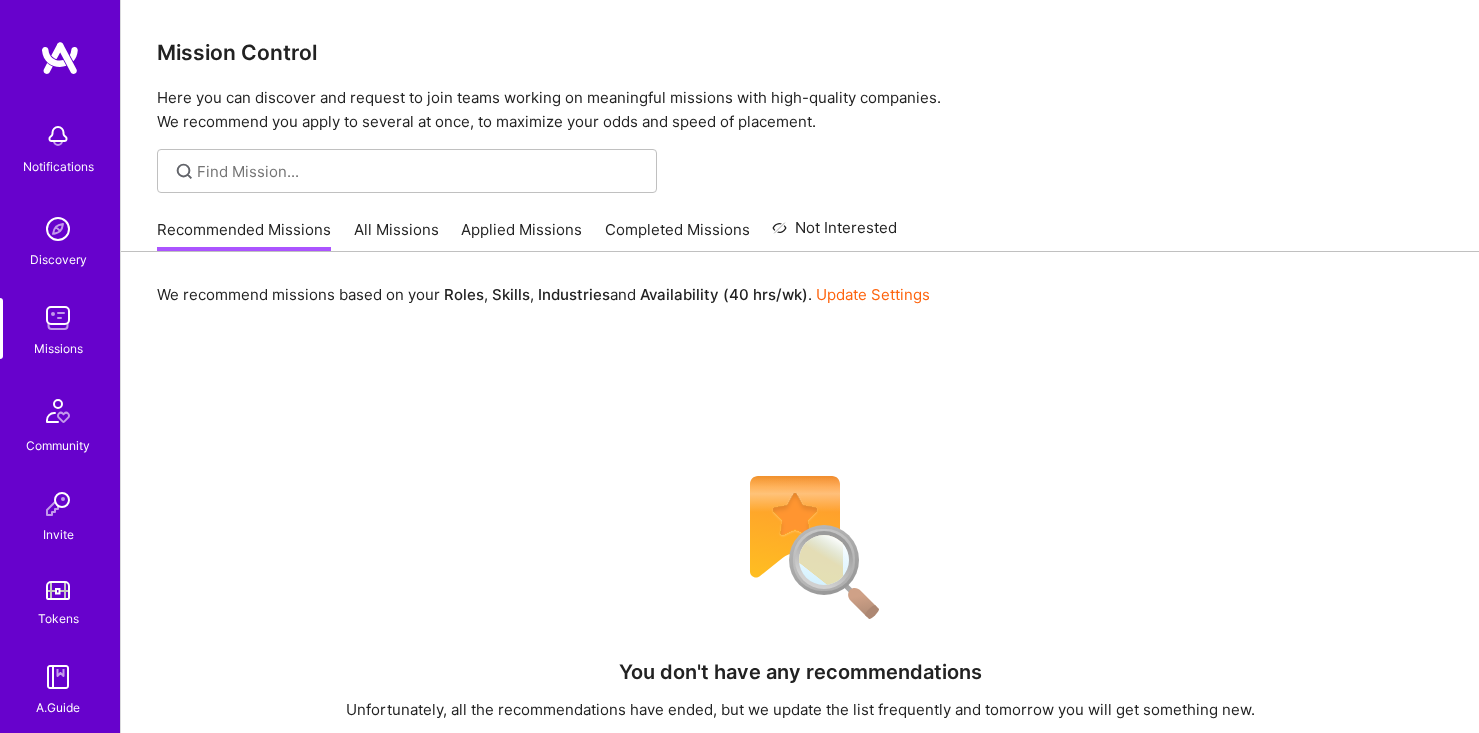 click on "All Missions" at bounding box center (396, 235) 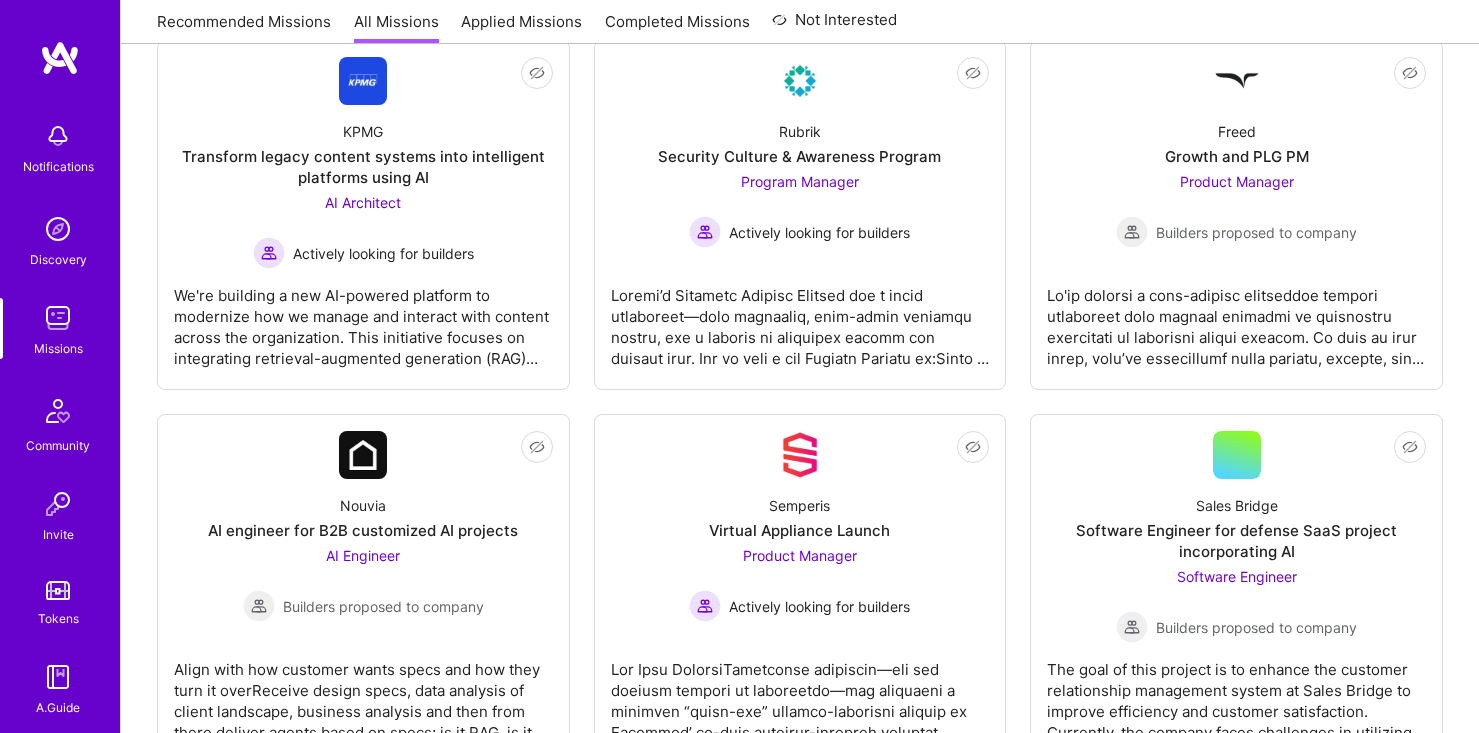 scroll, scrollTop: 0, scrollLeft: 0, axis: both 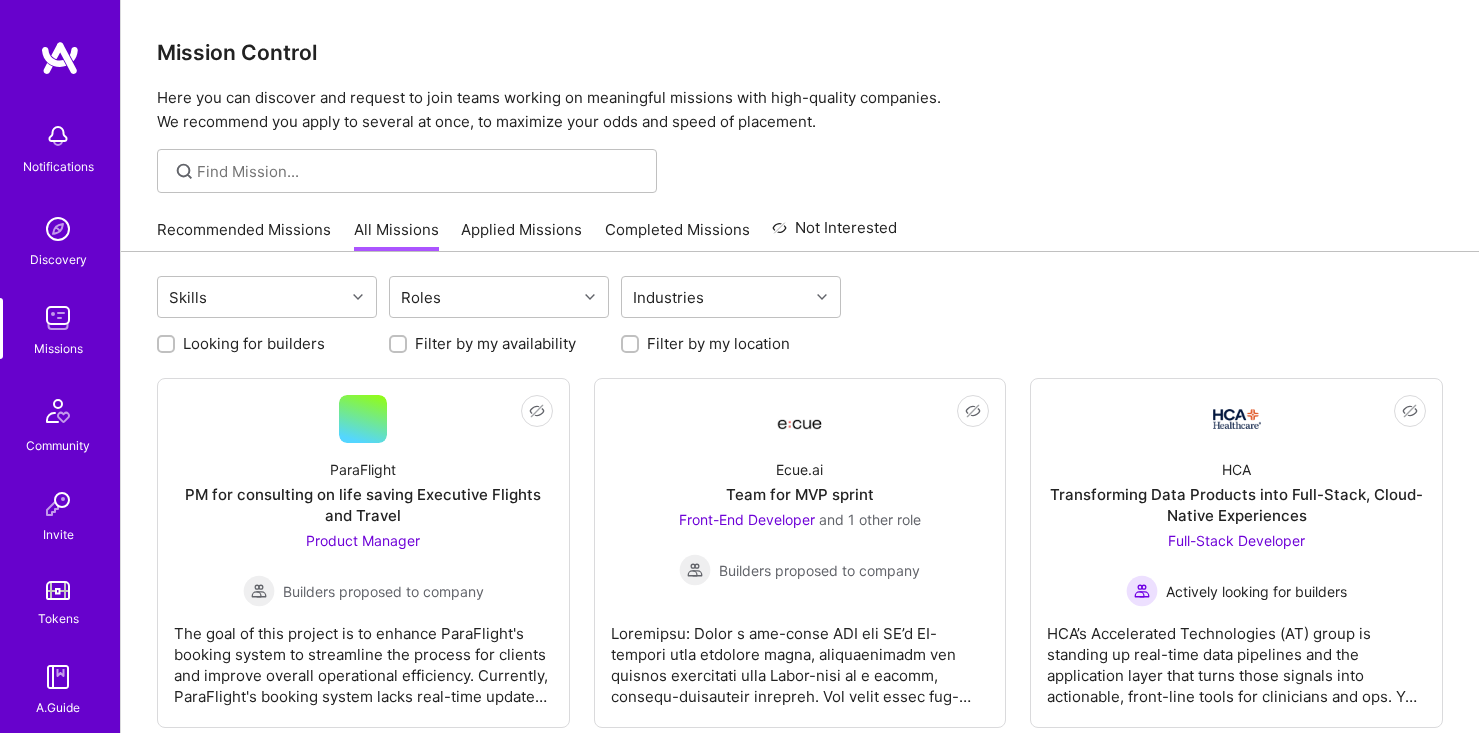 click at bounding box center (58, 411) 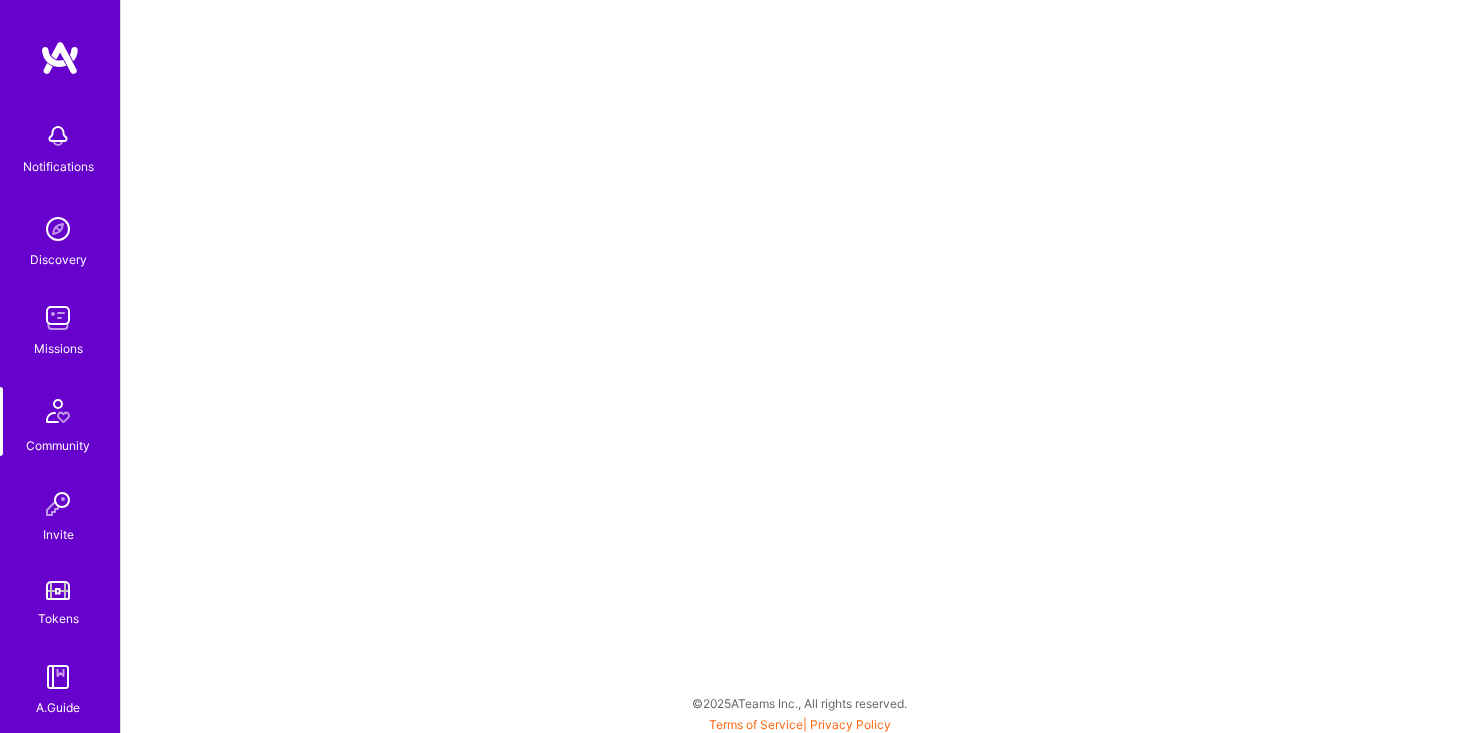 click on "Discovery" at bounding box center [58, 259] 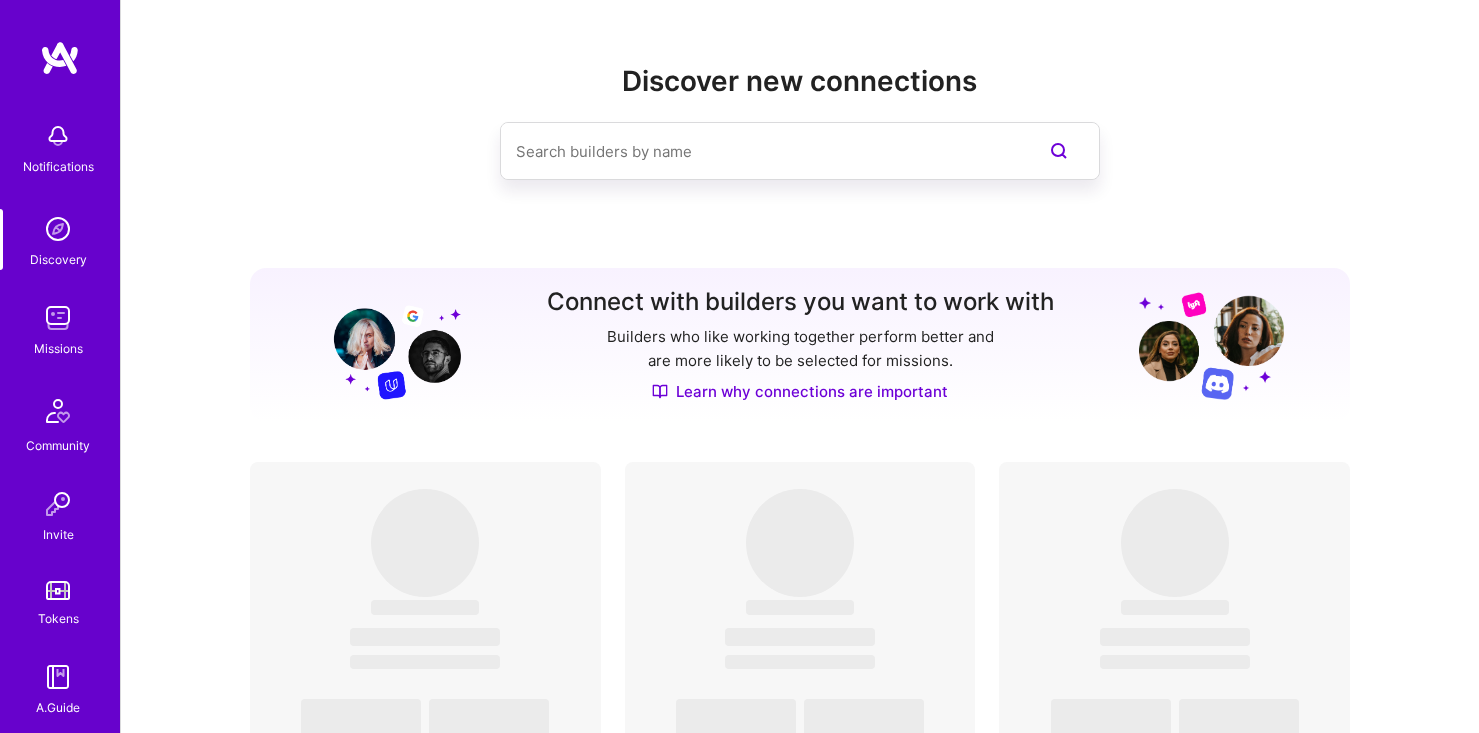 click on "Discover new connections" at bounding box center (800, 154) 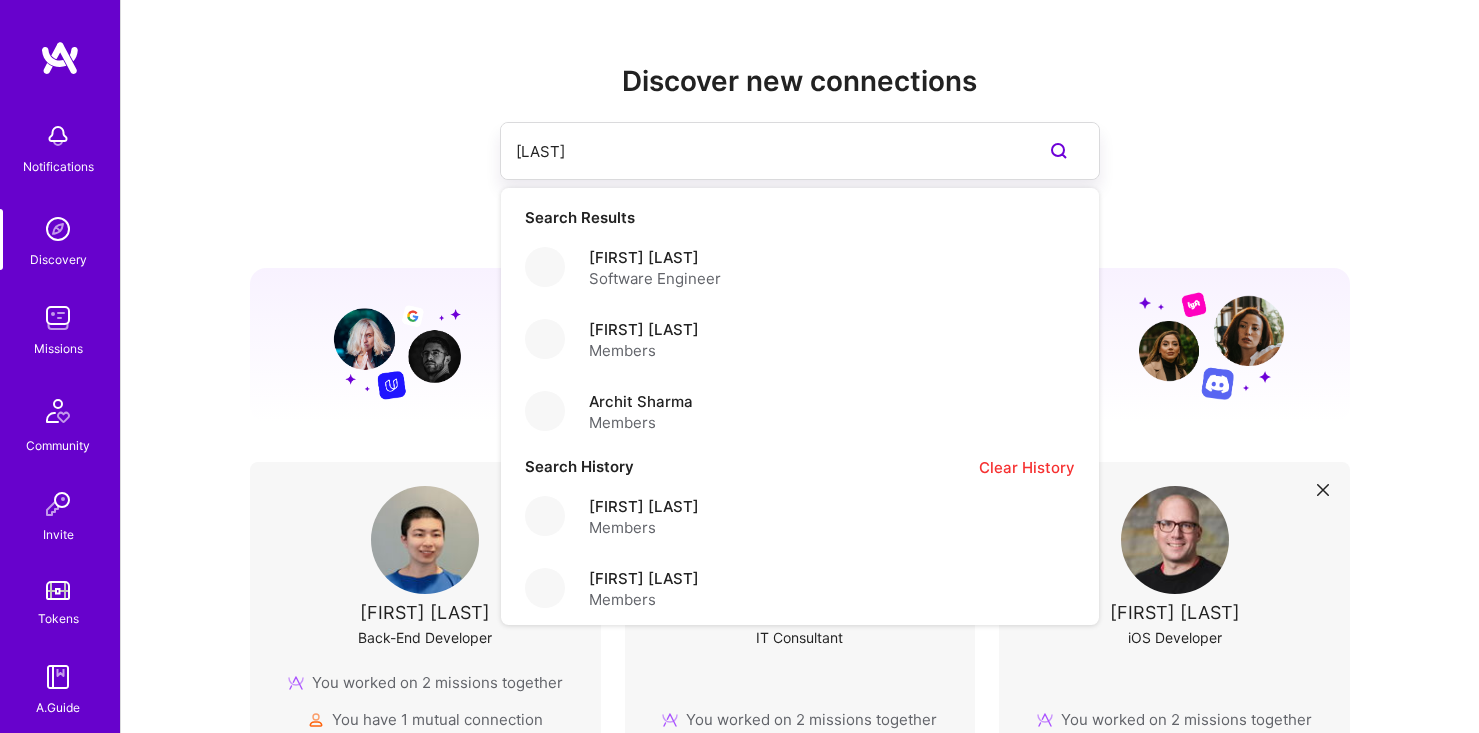 click on "Discover new connections [LAST] Search Results [FIRST] [LAST] Members [FIRST] [LAST] Members [FIRST] [LAST] Members Search History Clear History [FIRST] [LAST] Members [FIRST] [LAST] Members" at bounding box center [800, 154] 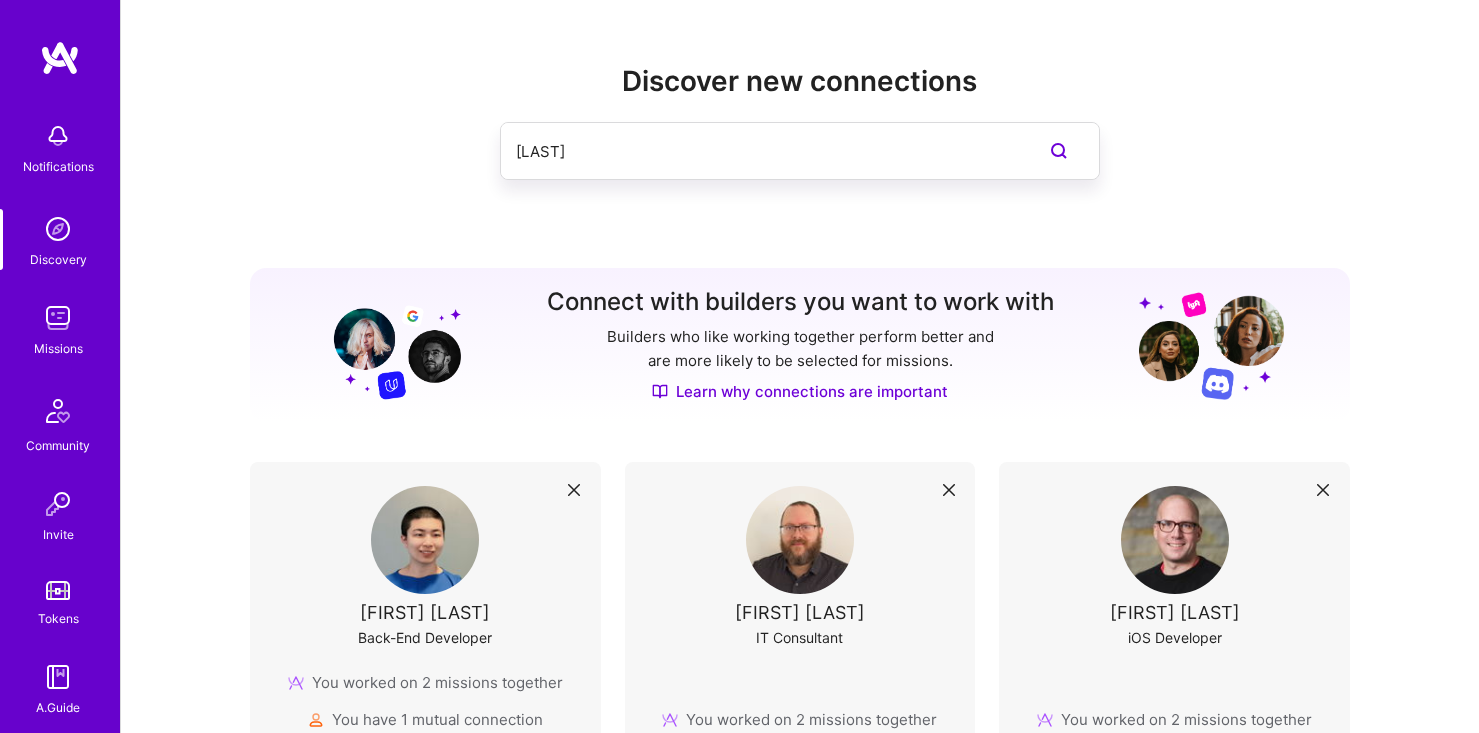 click at bounding box center [388, 345] 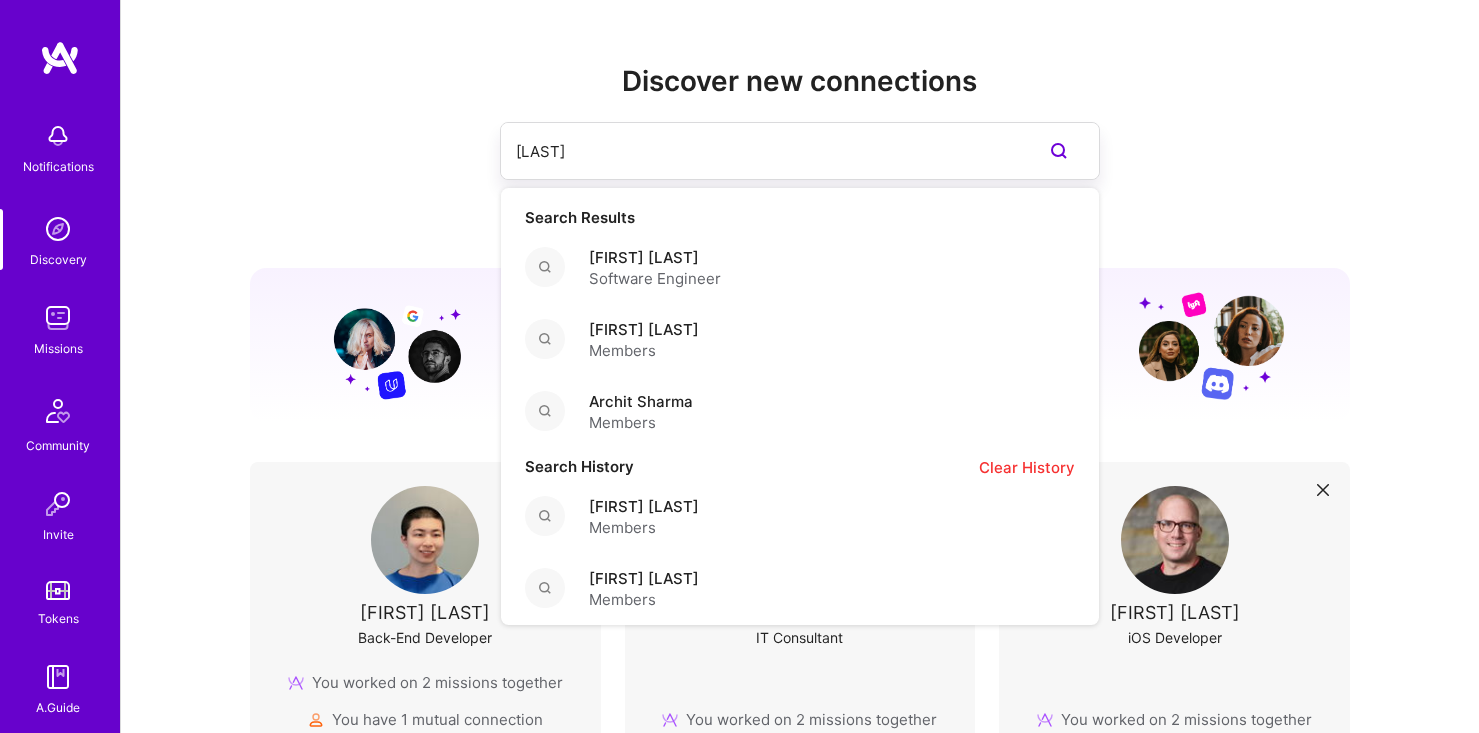 click on "[LAST]" at bounding box center (760, 151) 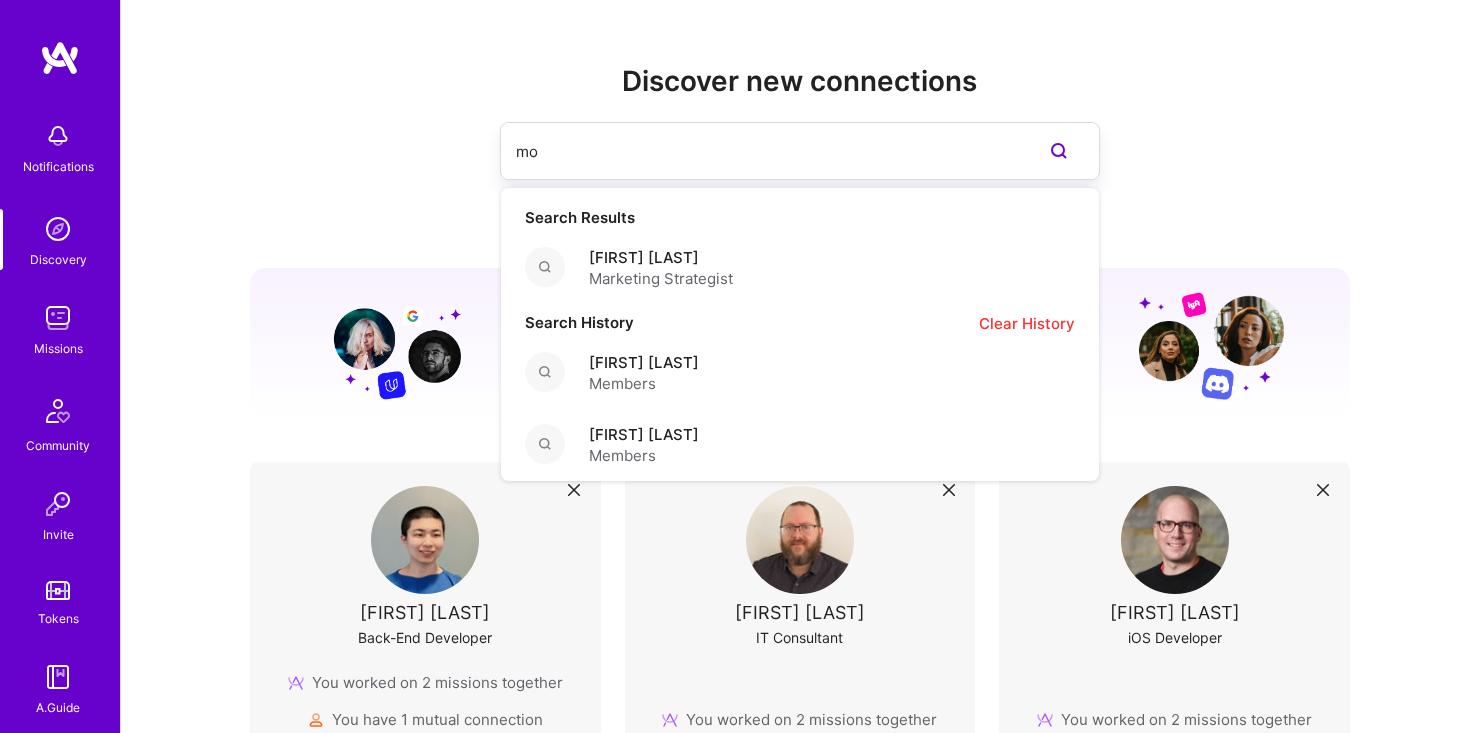 type on "m" 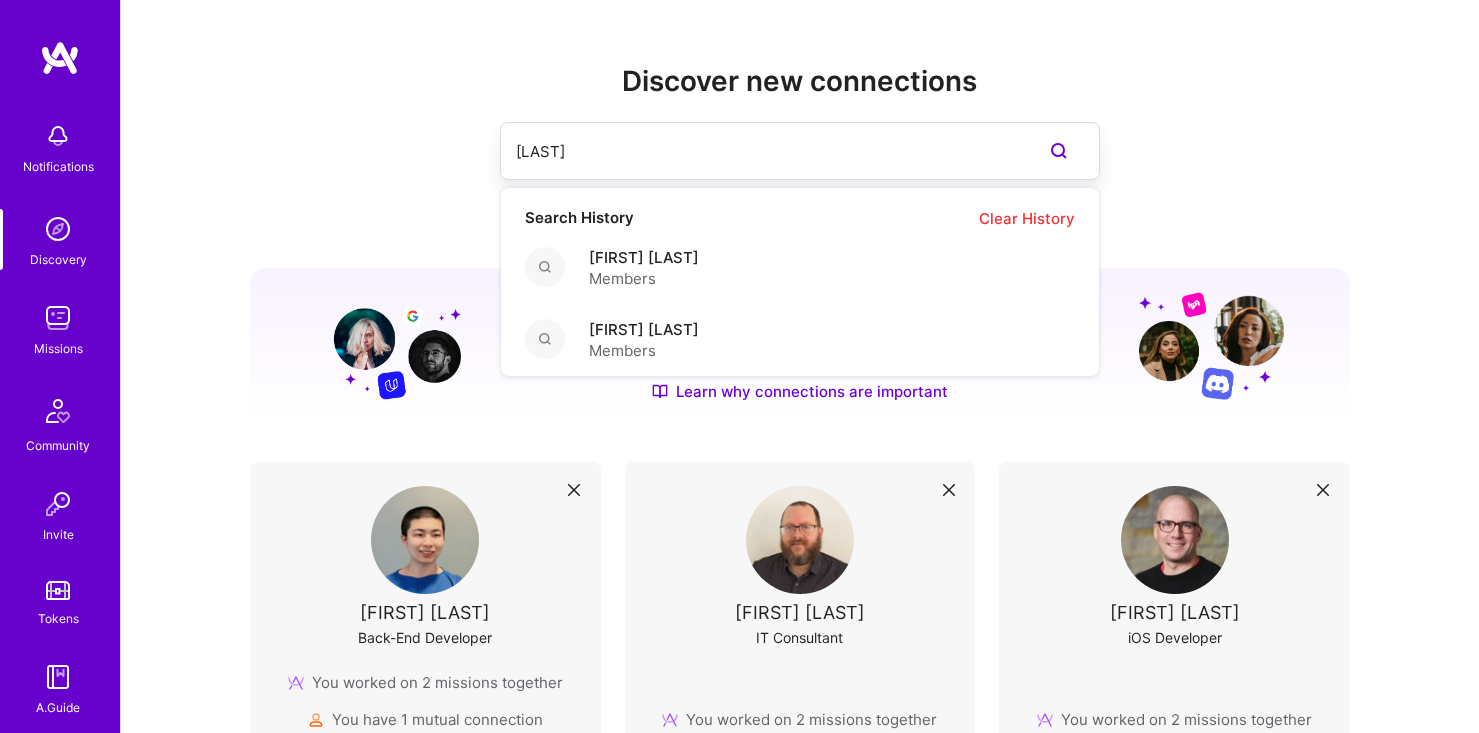 type on "j" 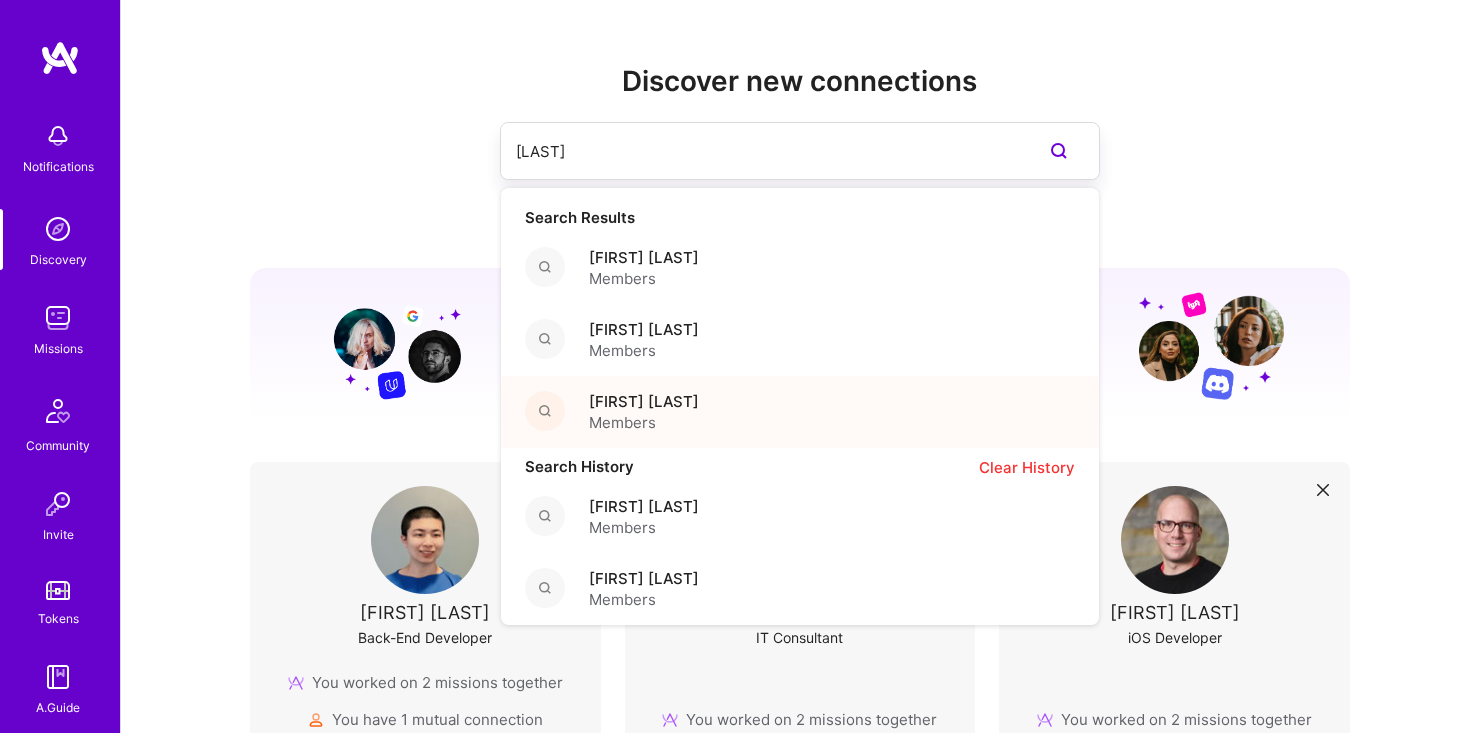 type on "[LAST]" 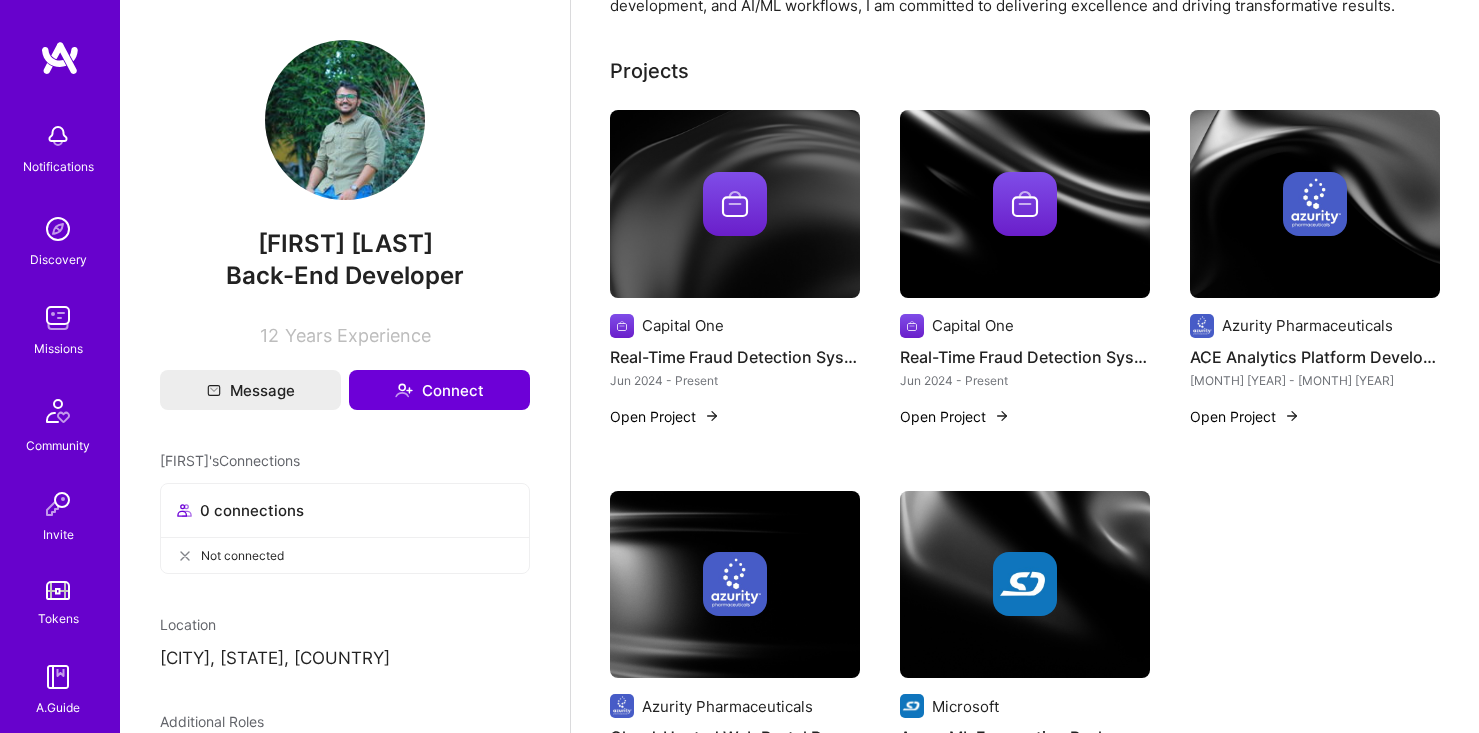 scroll, scrollTop: 355, scrollLeft: 0, axis: vertical 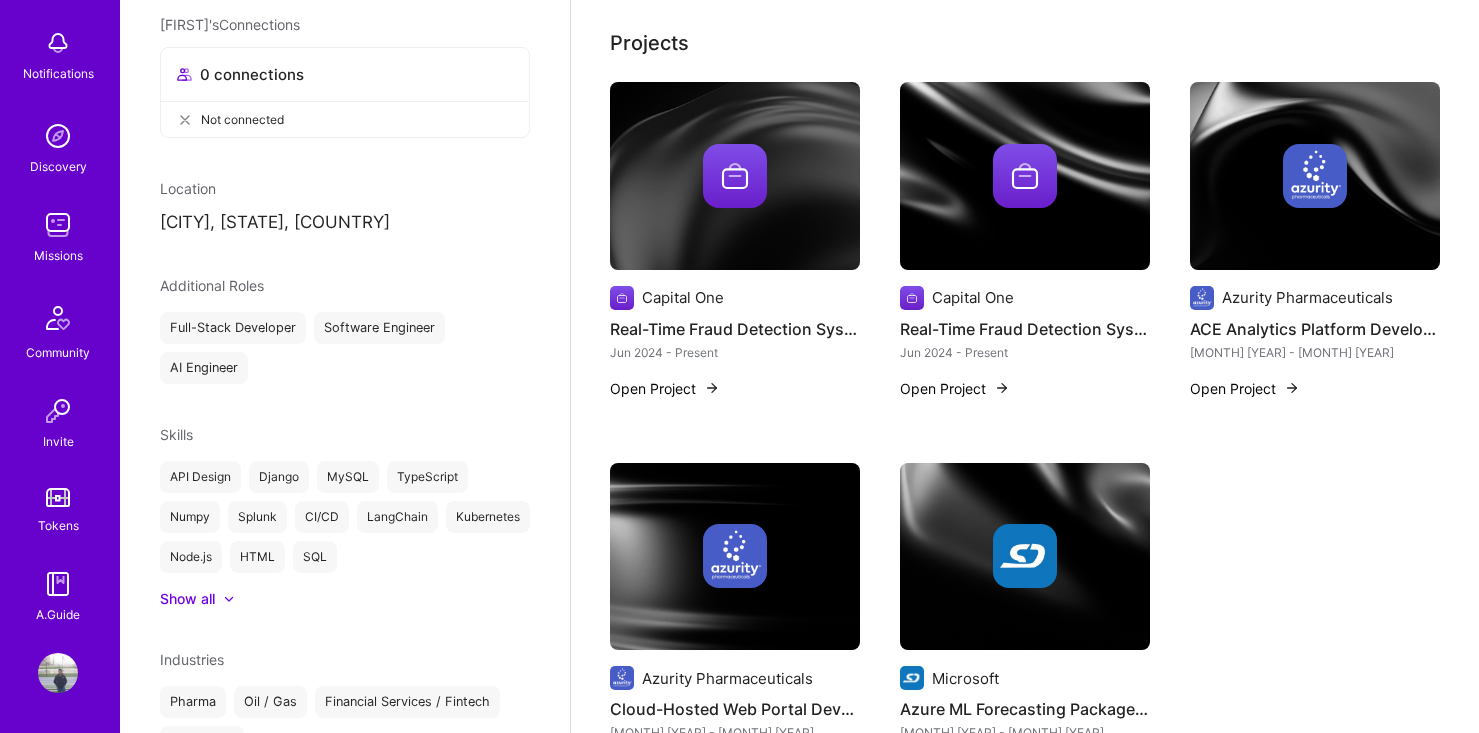 click at bounding box center (58, 673) 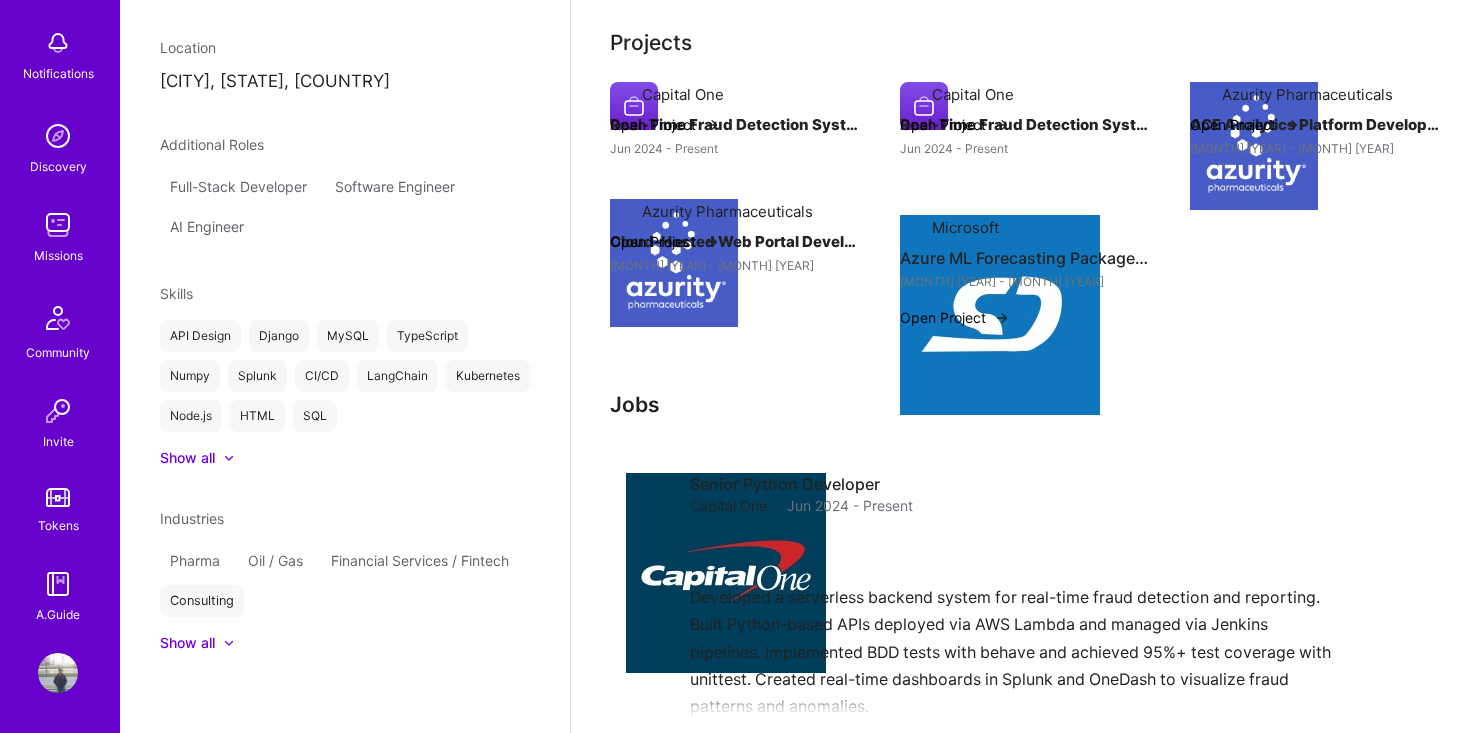 scroll, scrollTop: 0, scrollLeft: 0, axis: both 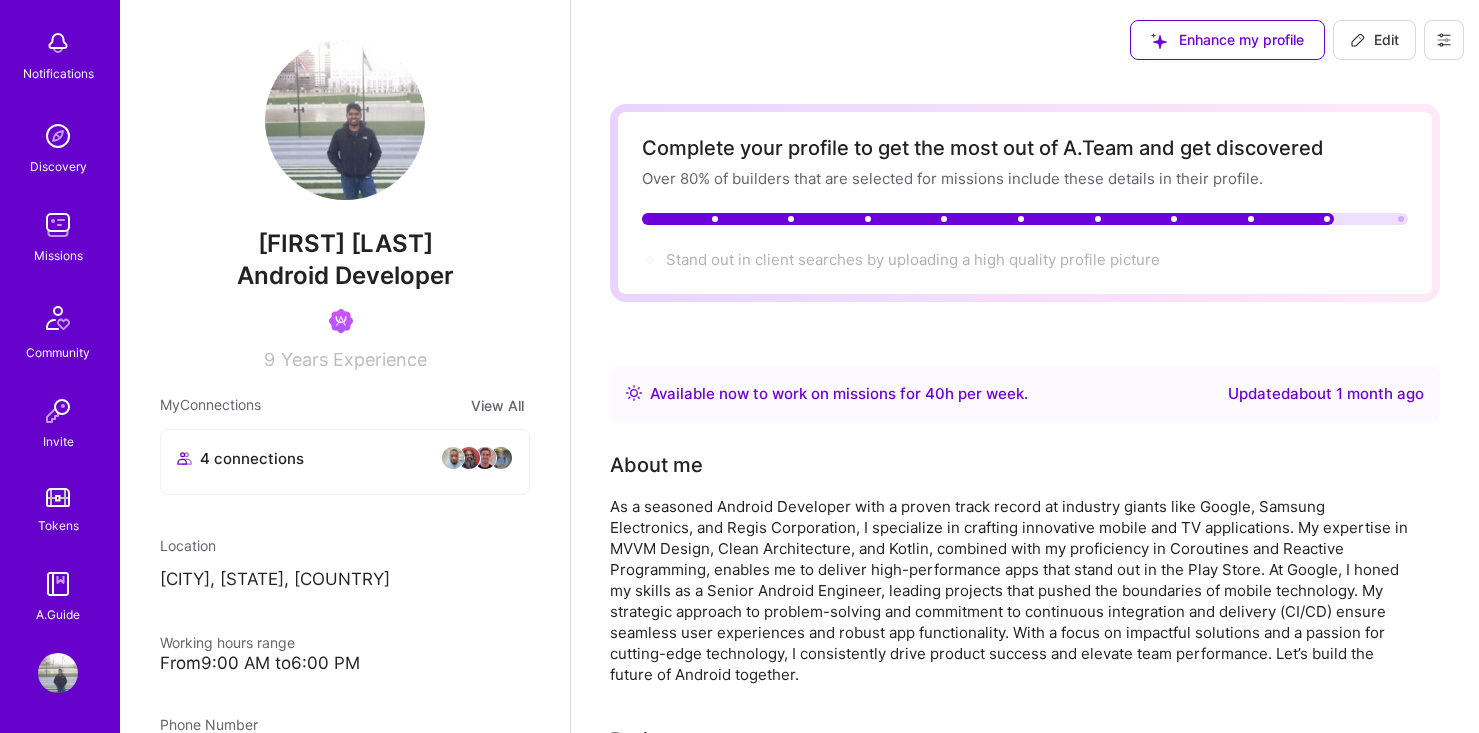 click at bounding box center [469, 458] 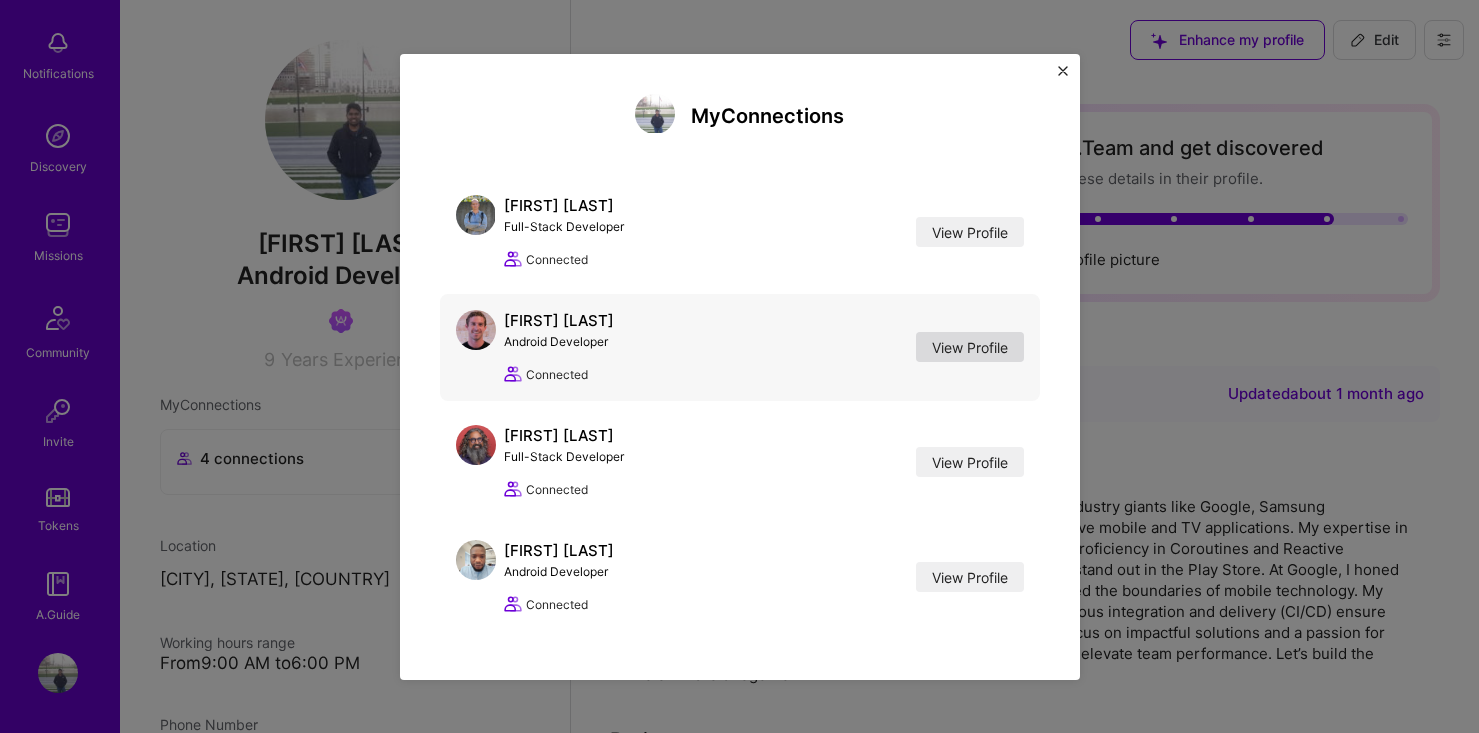click on "View Profile" at bounding box center (970, 347) 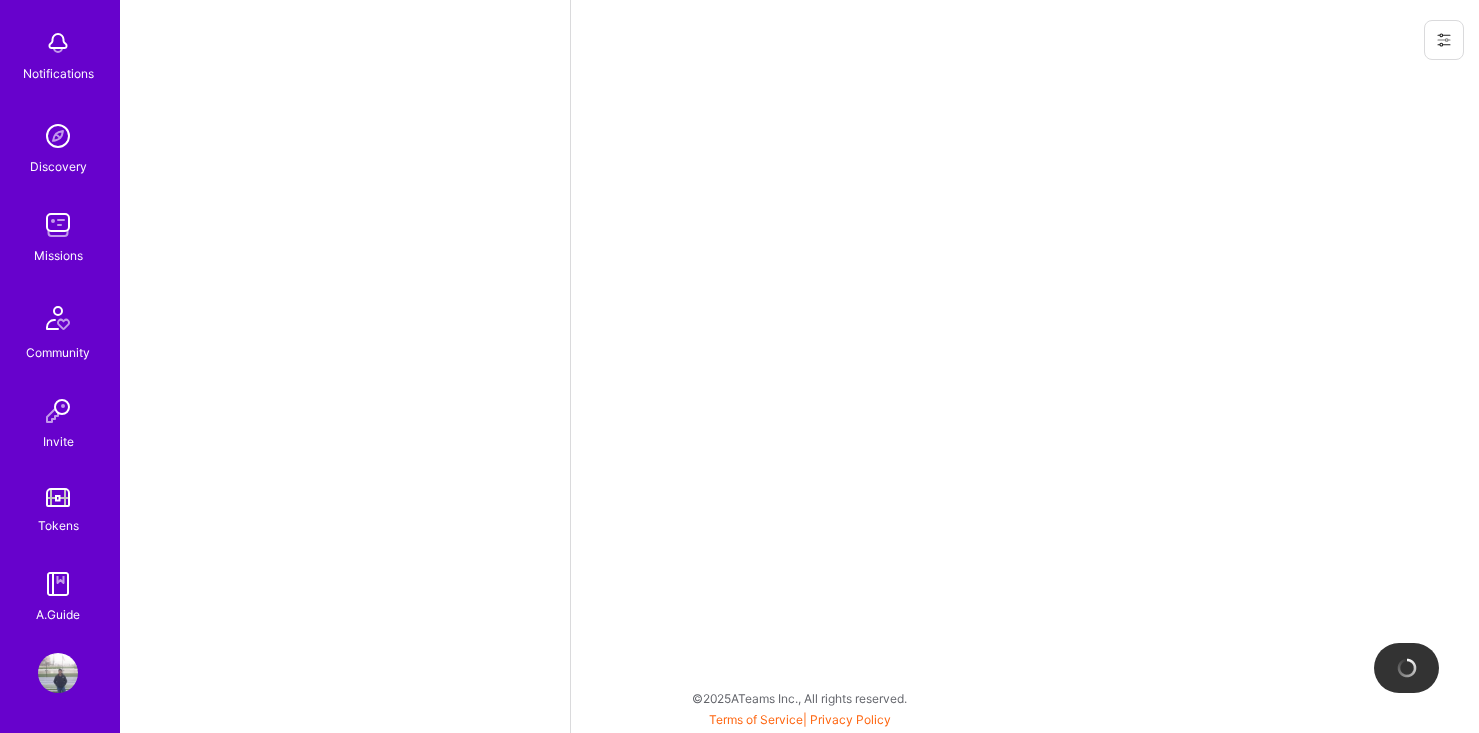 scroll, scrollTop: 0, scrollLeft: 0, axis: both 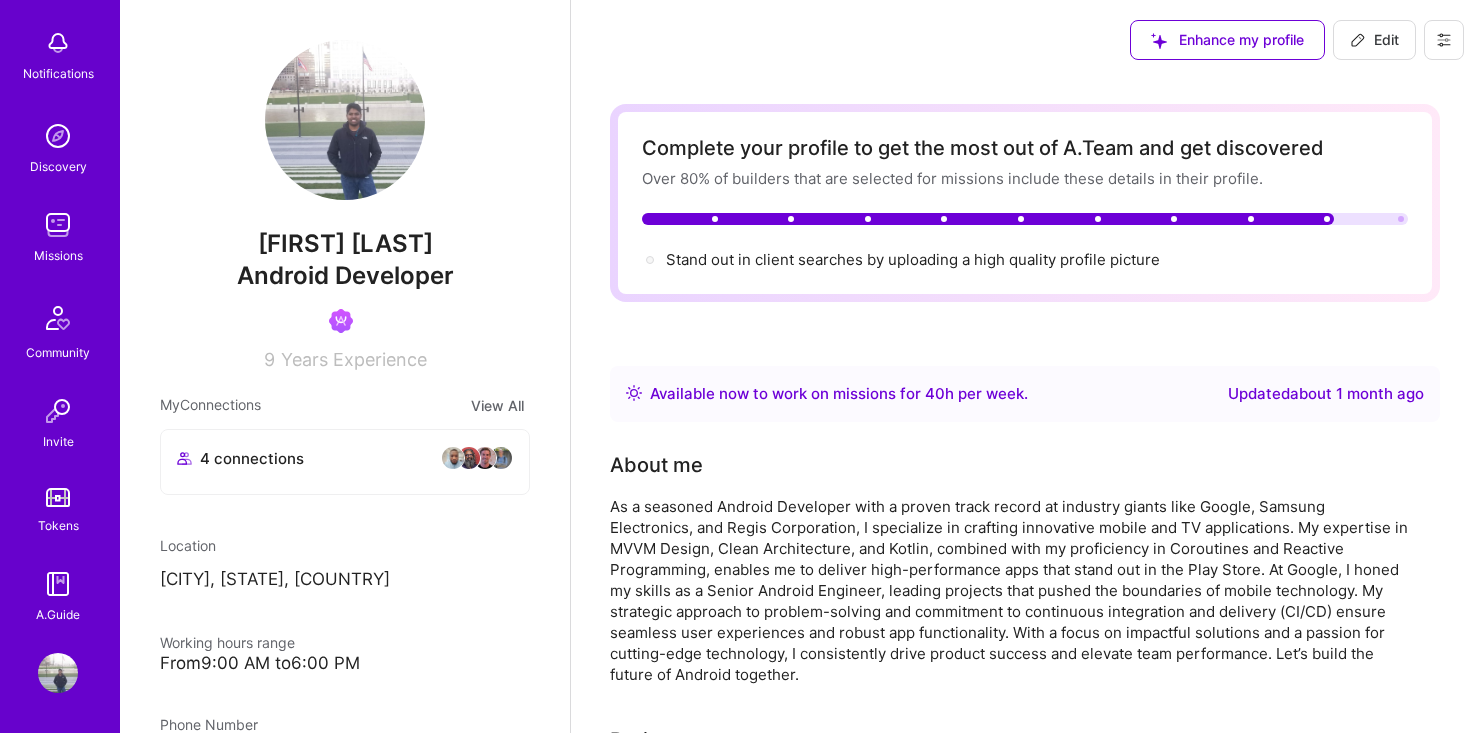 click at bounding box center [485, 458] 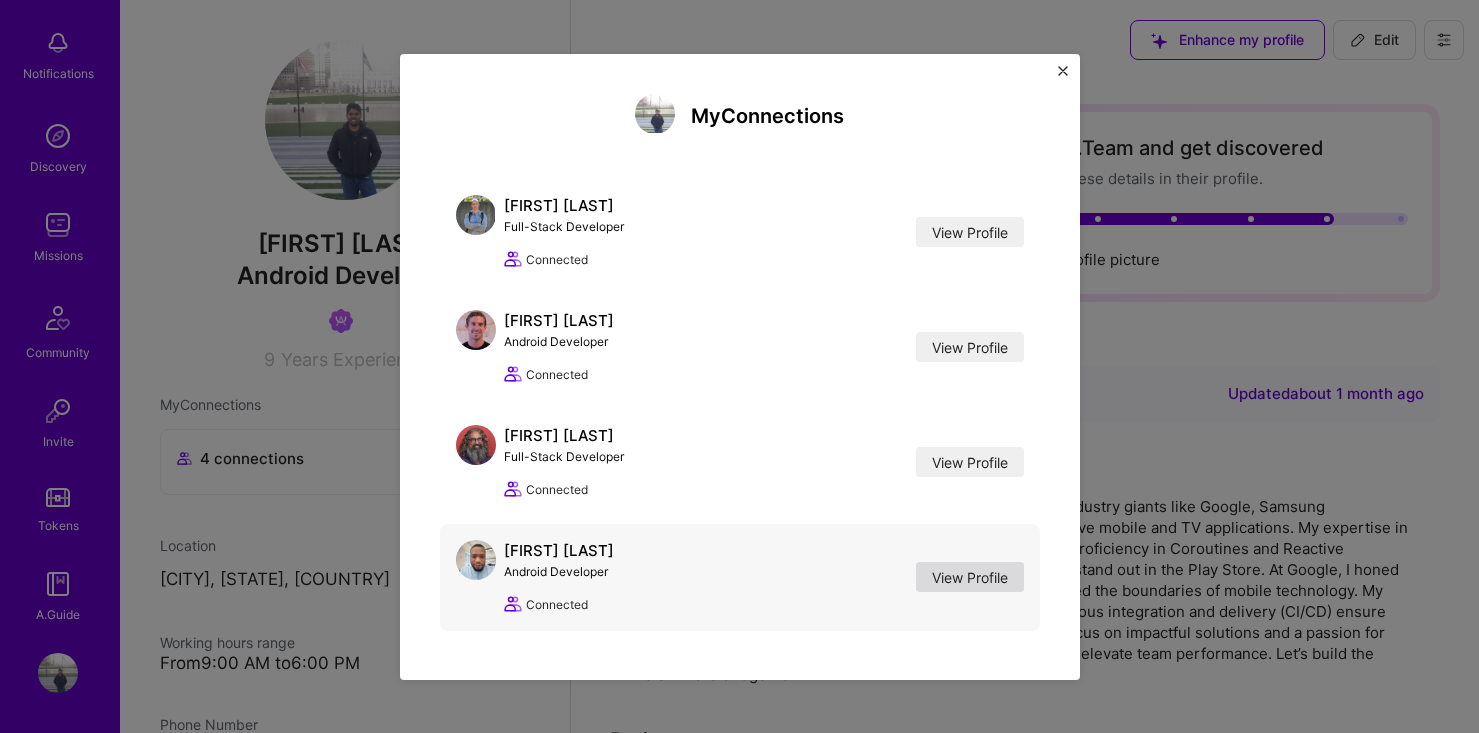 click on "View Profile" at bounding box center [970, 577] 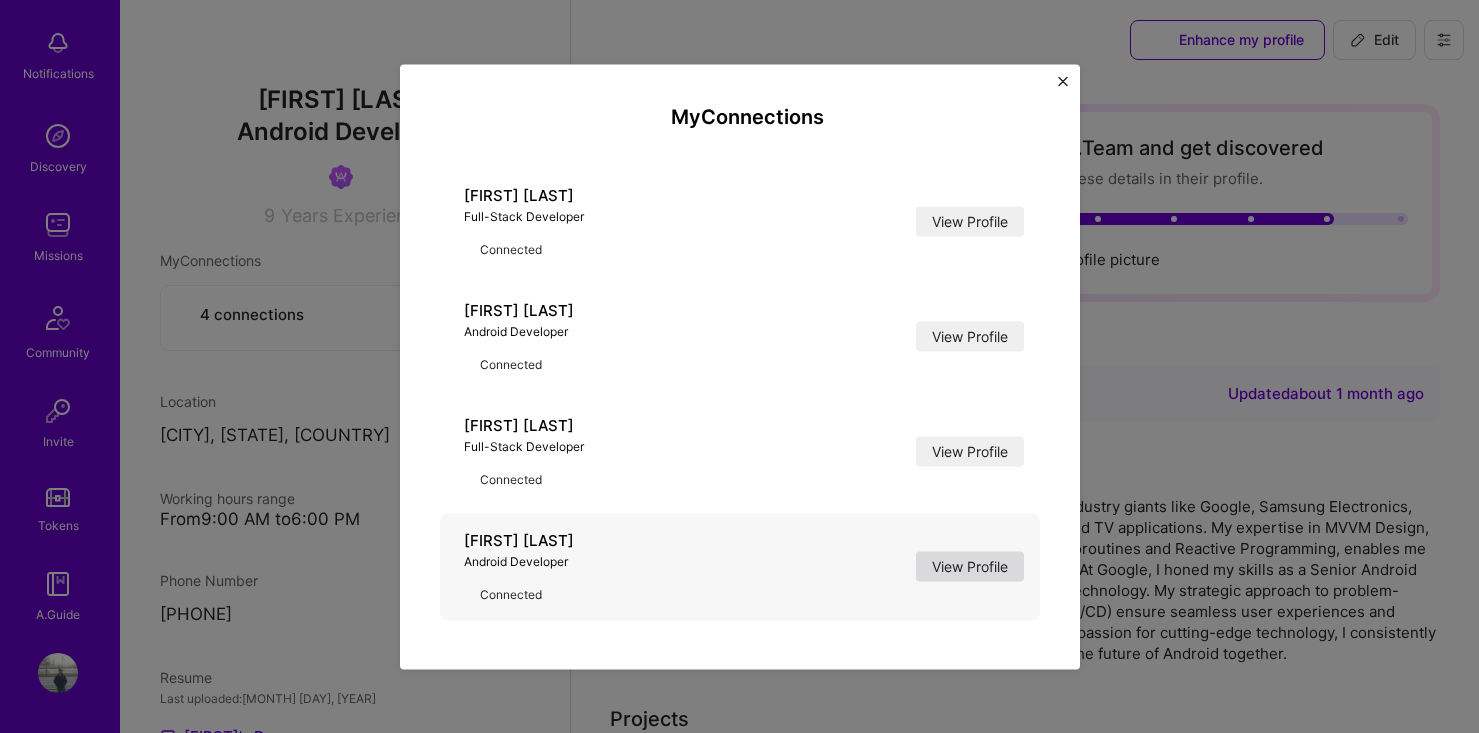 scroll, scrollTop: 0, scrollLeft: 0, axis: both 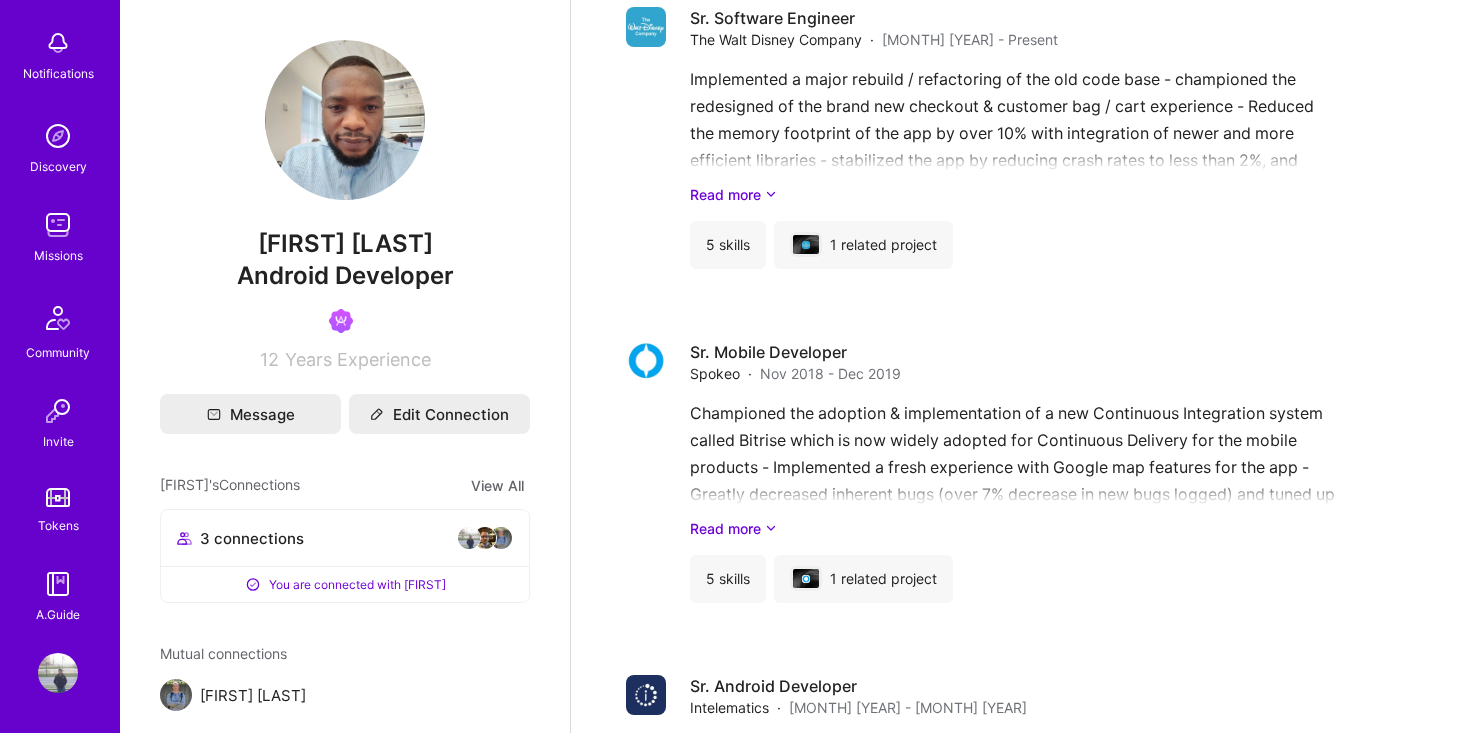 click at bounding box center (58, 225) 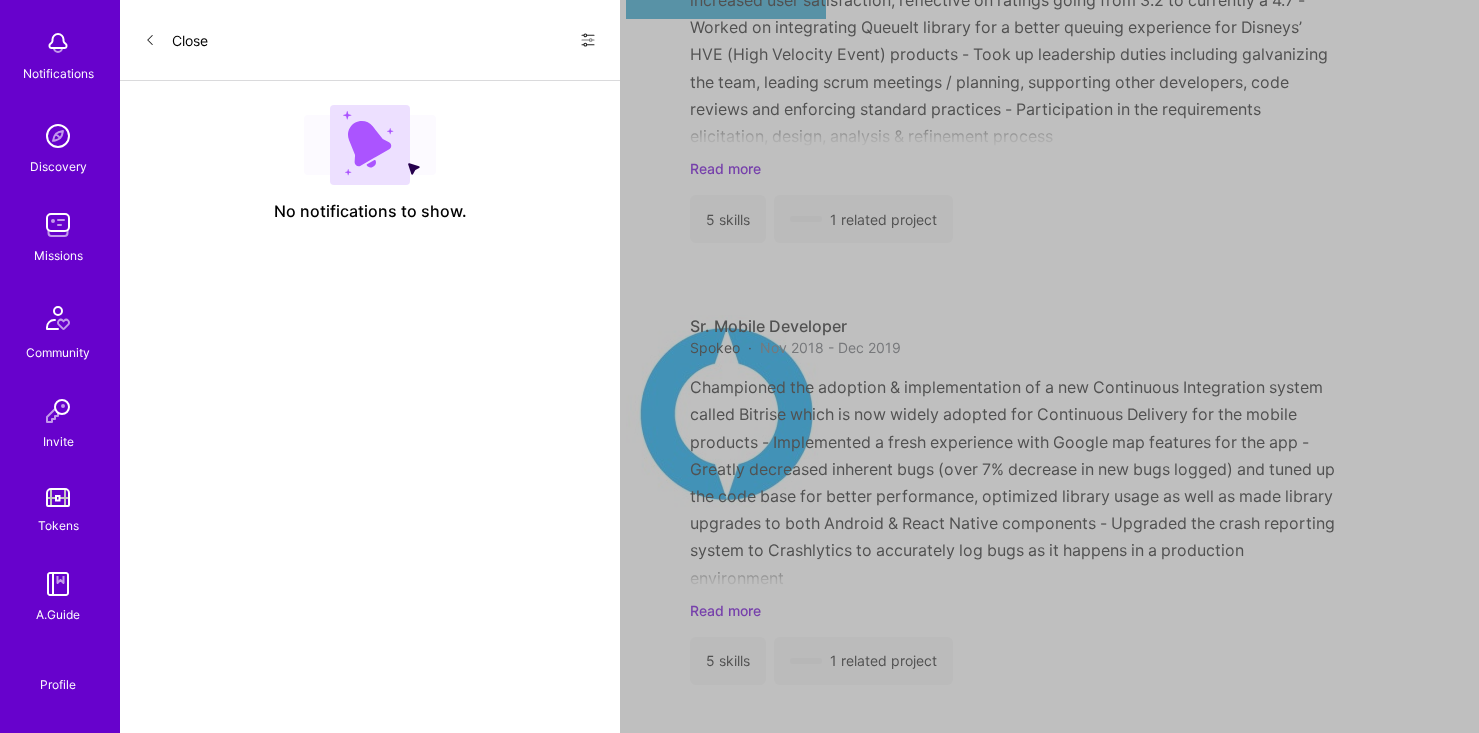 scroll, scrollTop: 0, scrollLeft: 0, axis: both 